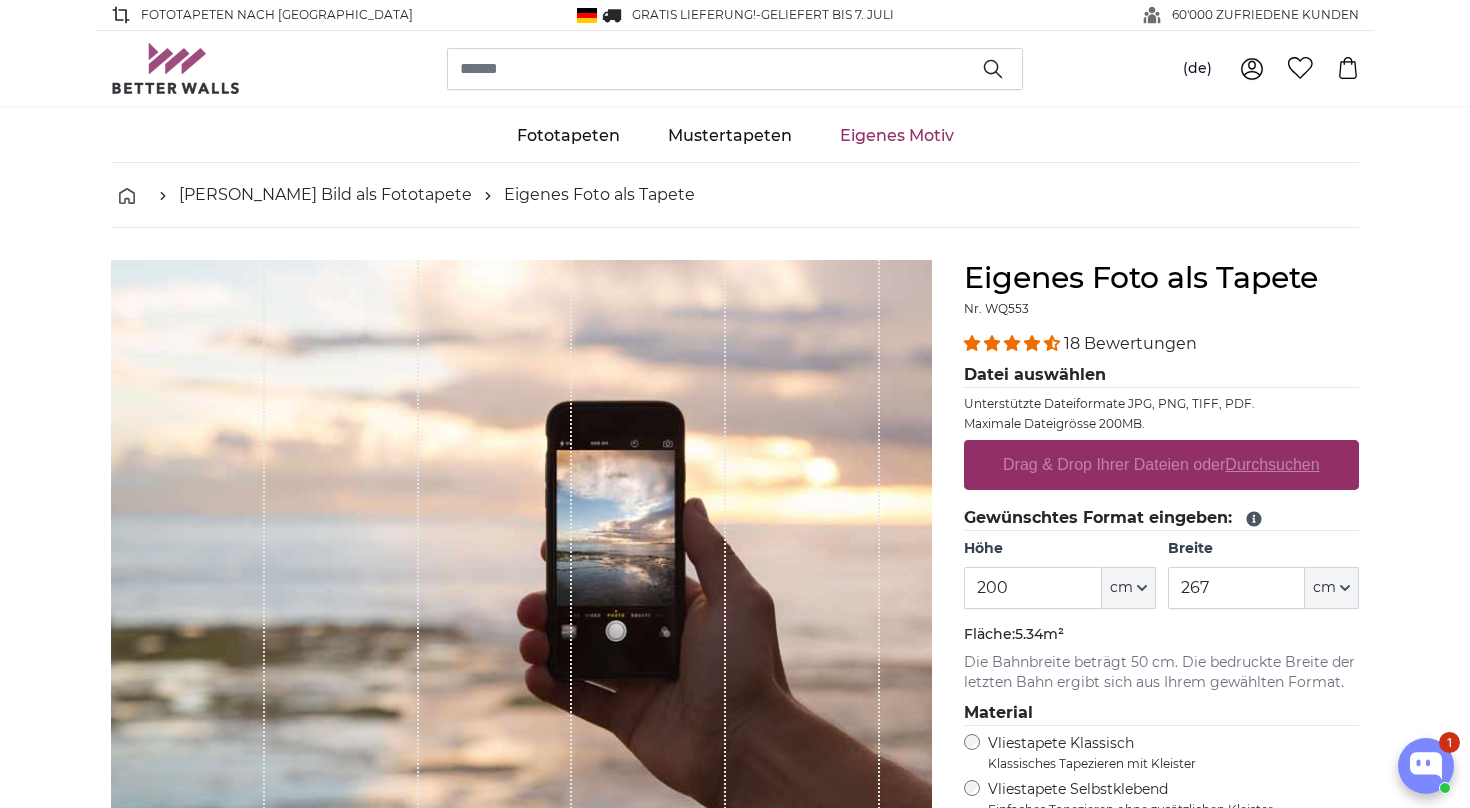 scroll, scrollTop: 0, scrollLeft: 0, axis: both 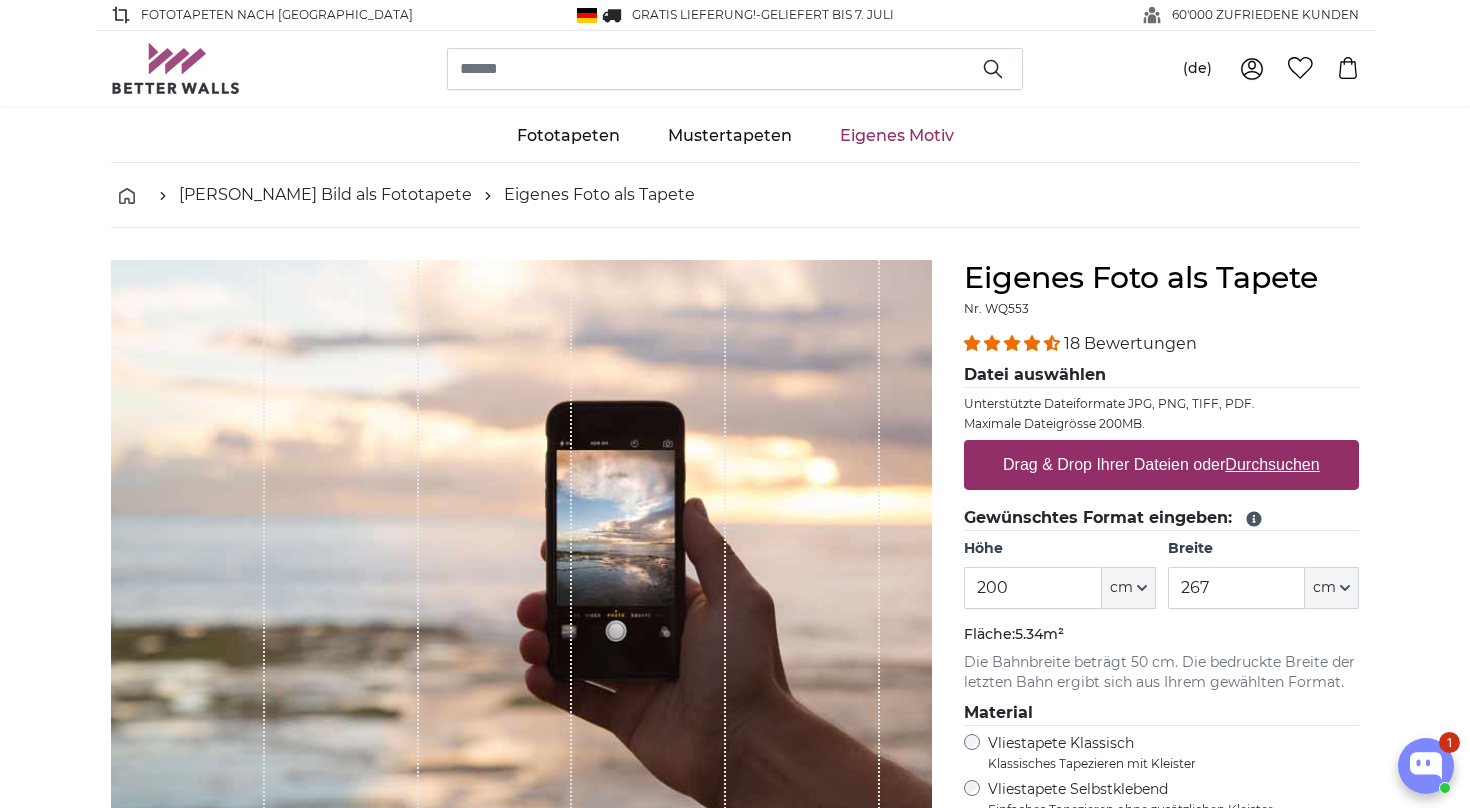 click on "Drag & Drop Ihrer Dateien oder  Durchsuchen" at bounding box center (1161, 465) 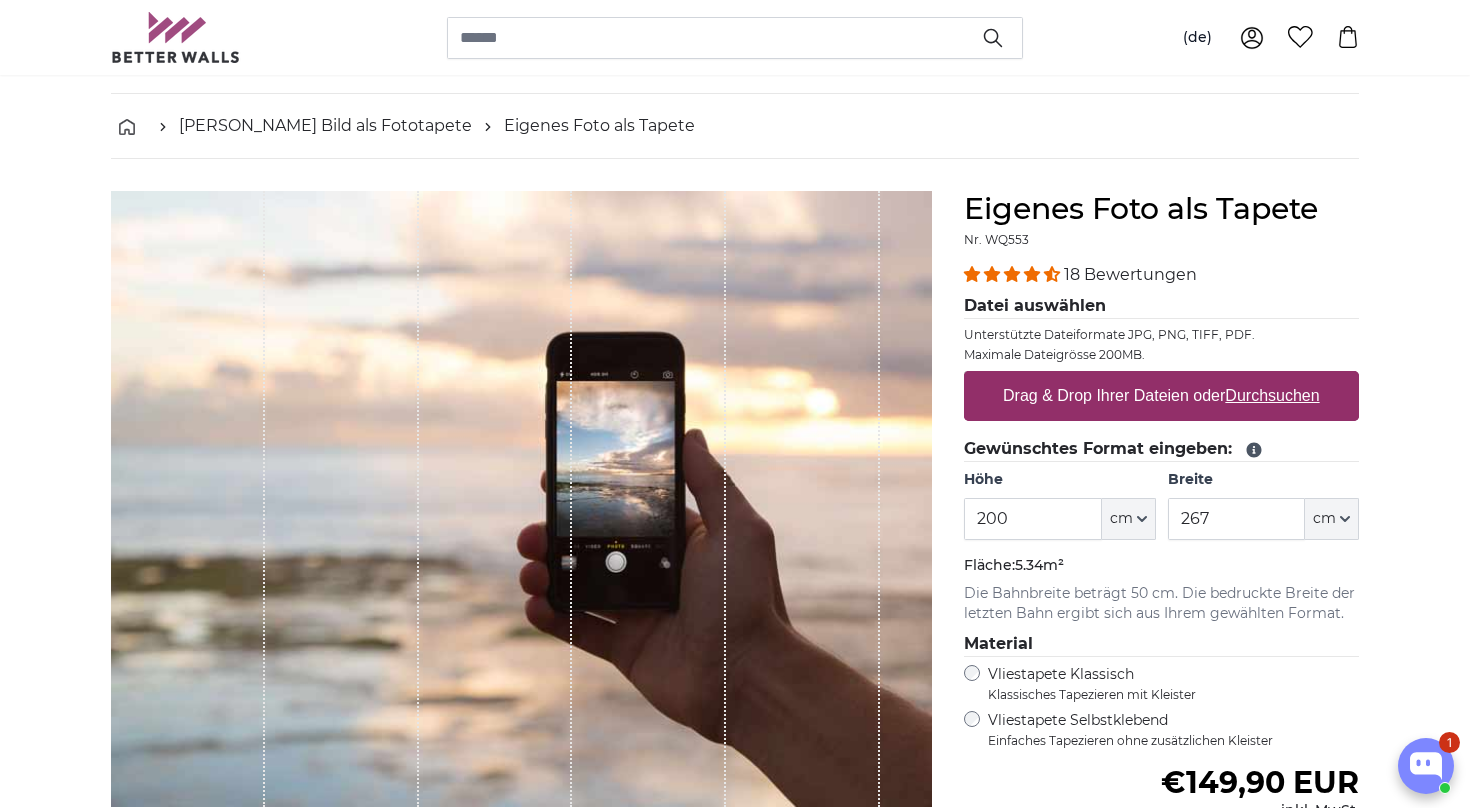 scroll, scrollTop: 67, scrollLeft: 0, axis: vertical 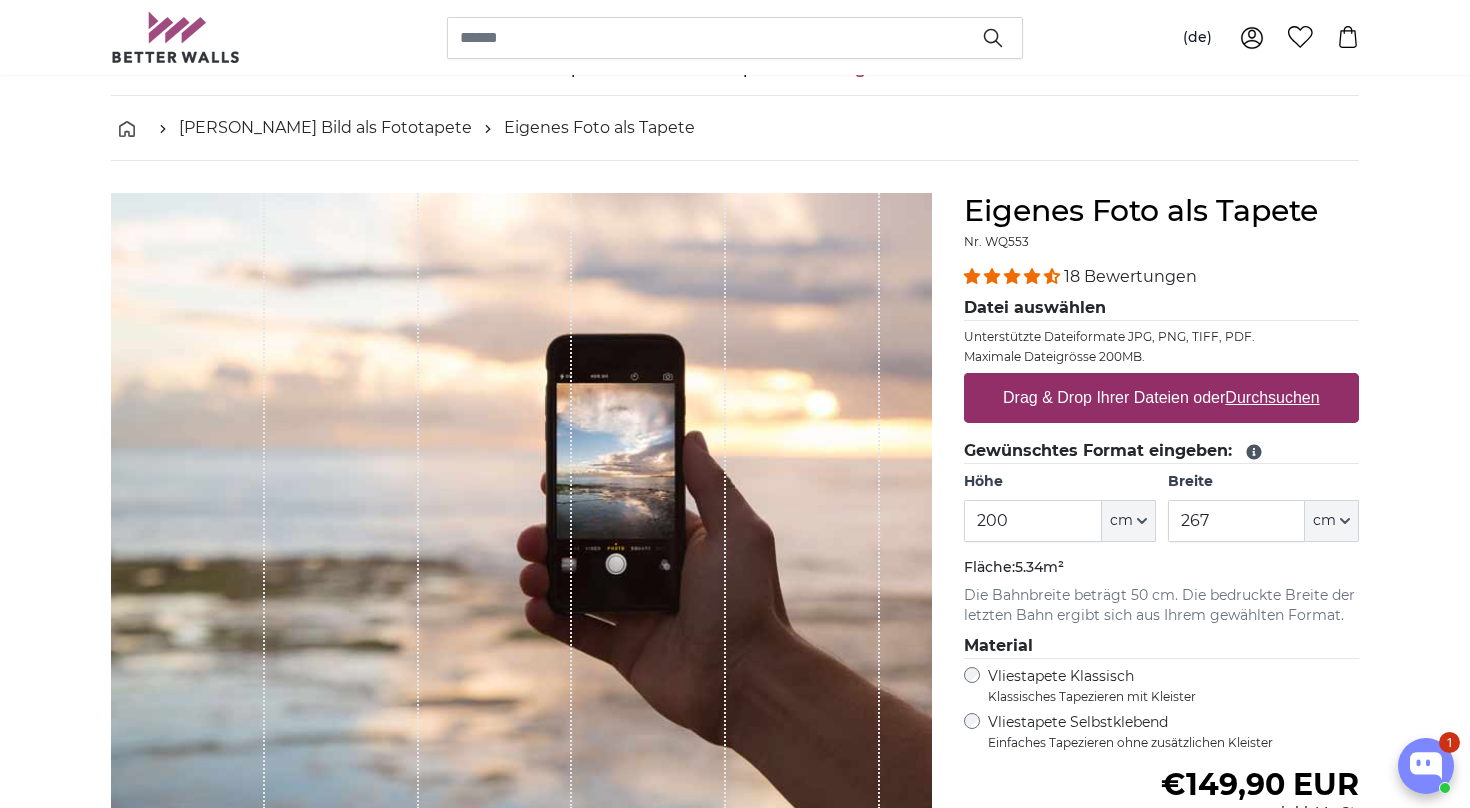 click on "Drag & Drop Ihrer Dateien oder  Durchsuchen" at bounding box center (1161, 398) 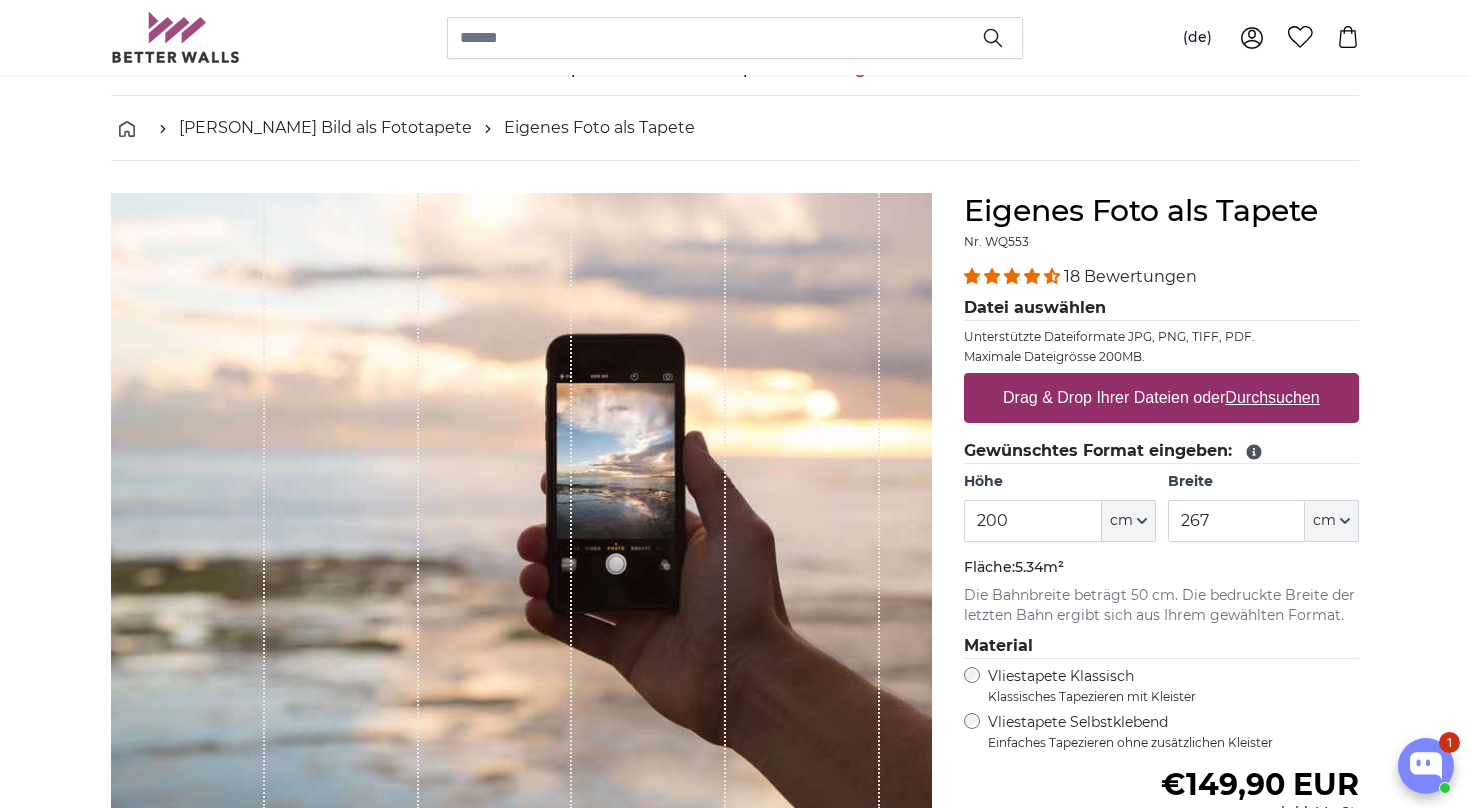 click on "Drag & Drop Ihrer Dateien oder  Durchsuchen" at bounding box center (1161, 398) 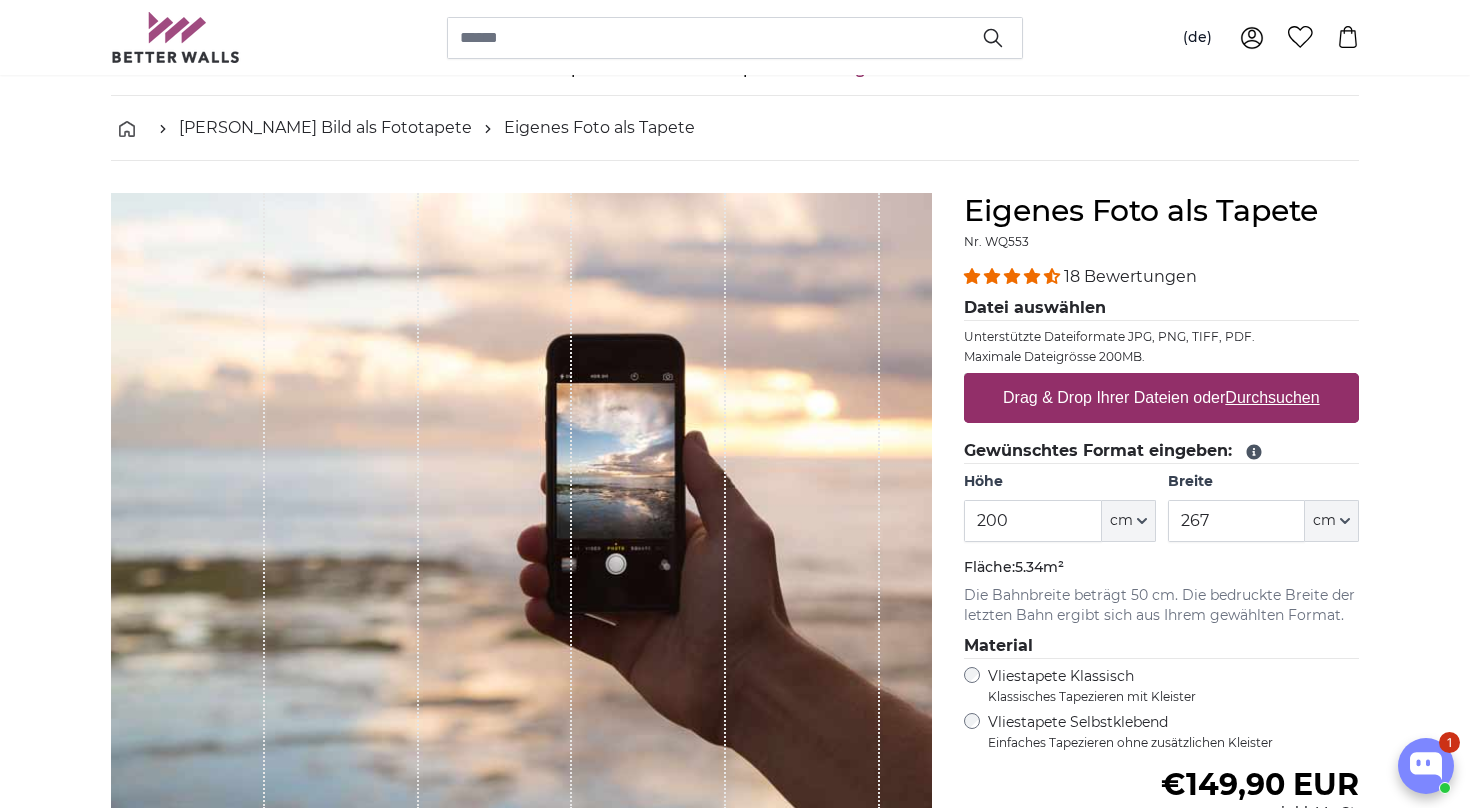 type on "**********" 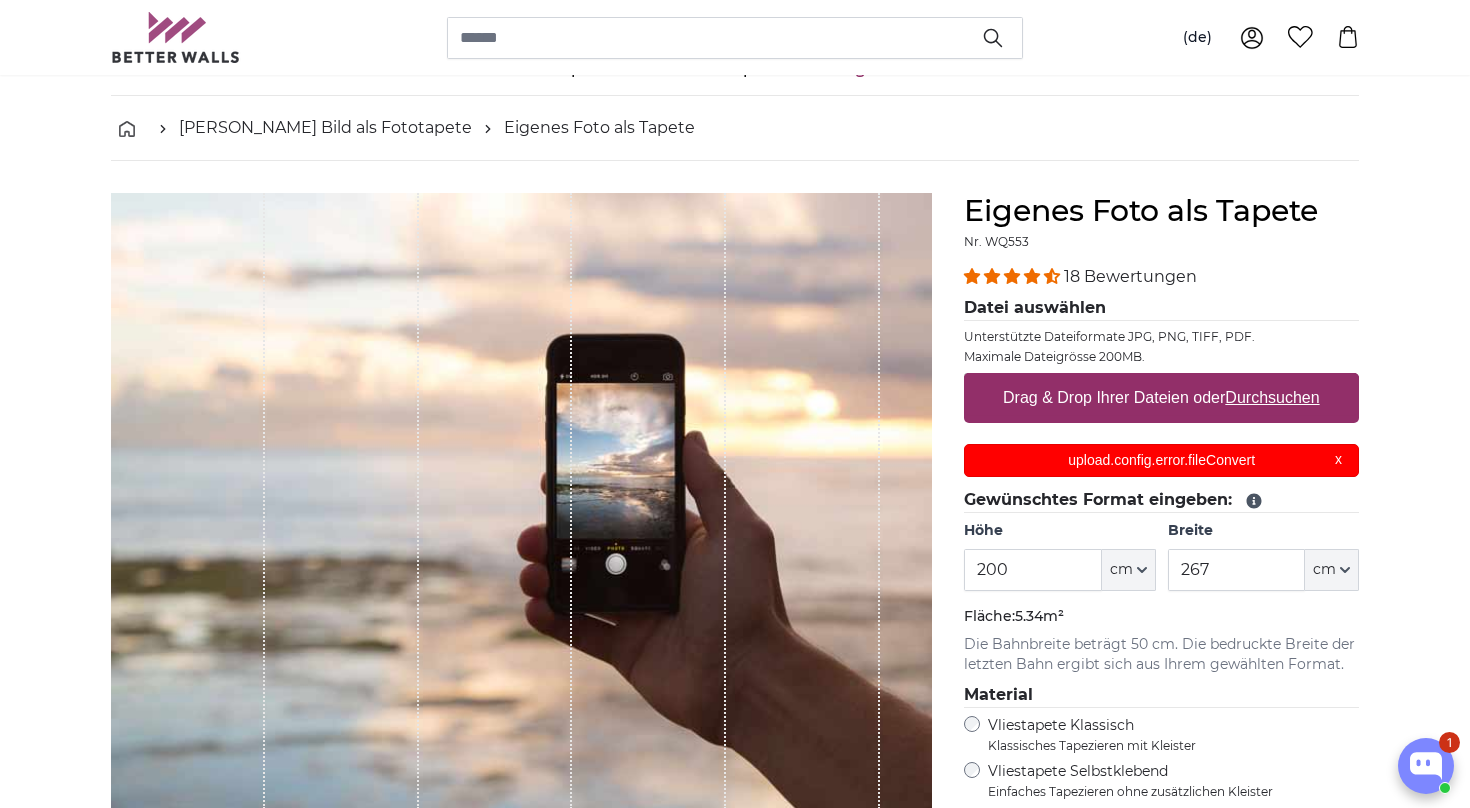 scroll, scrollTop: 0, scrollLeft: 0, axis: both 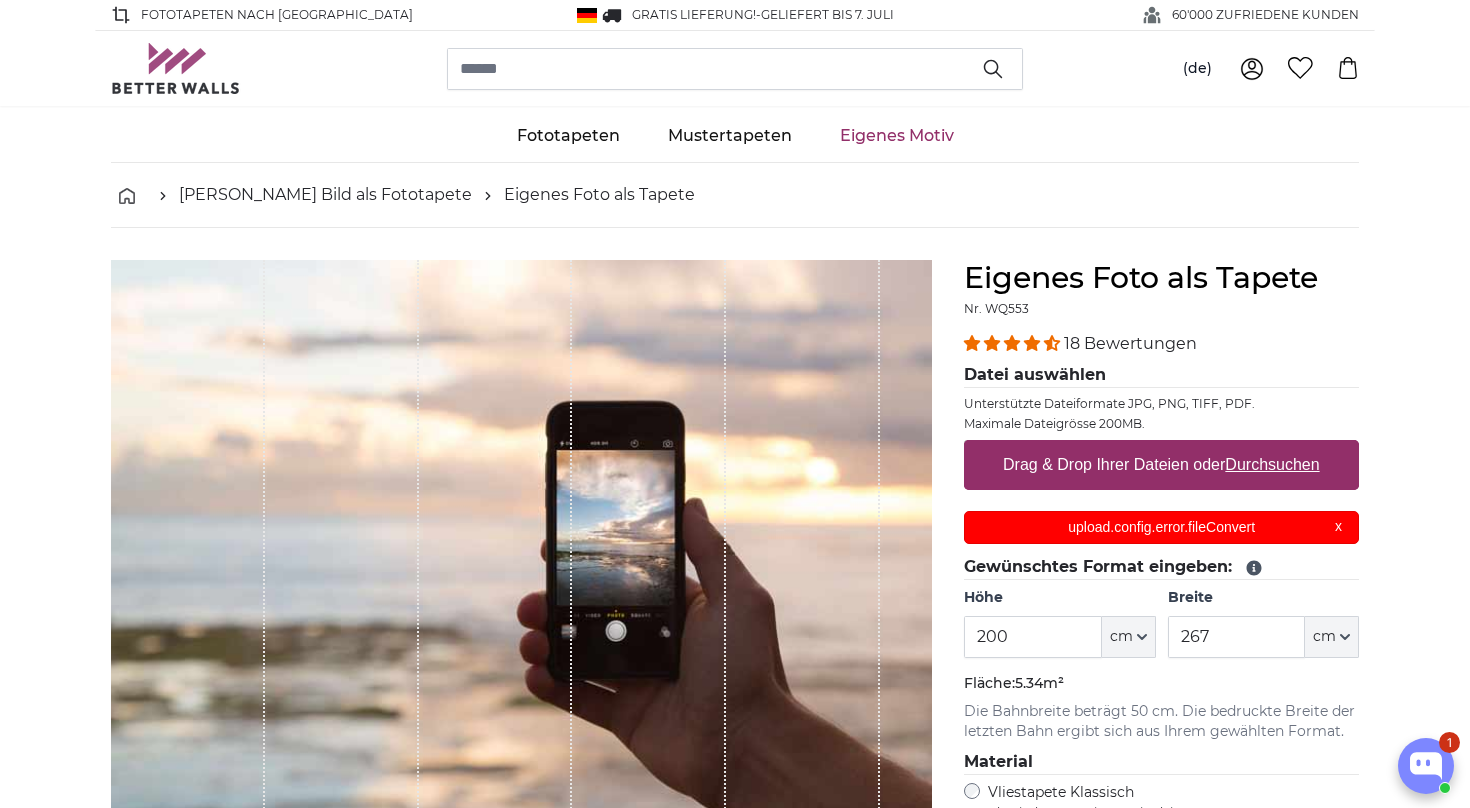 click on "upload.config.error.fileConvert" at bounding box center (1162, 527) 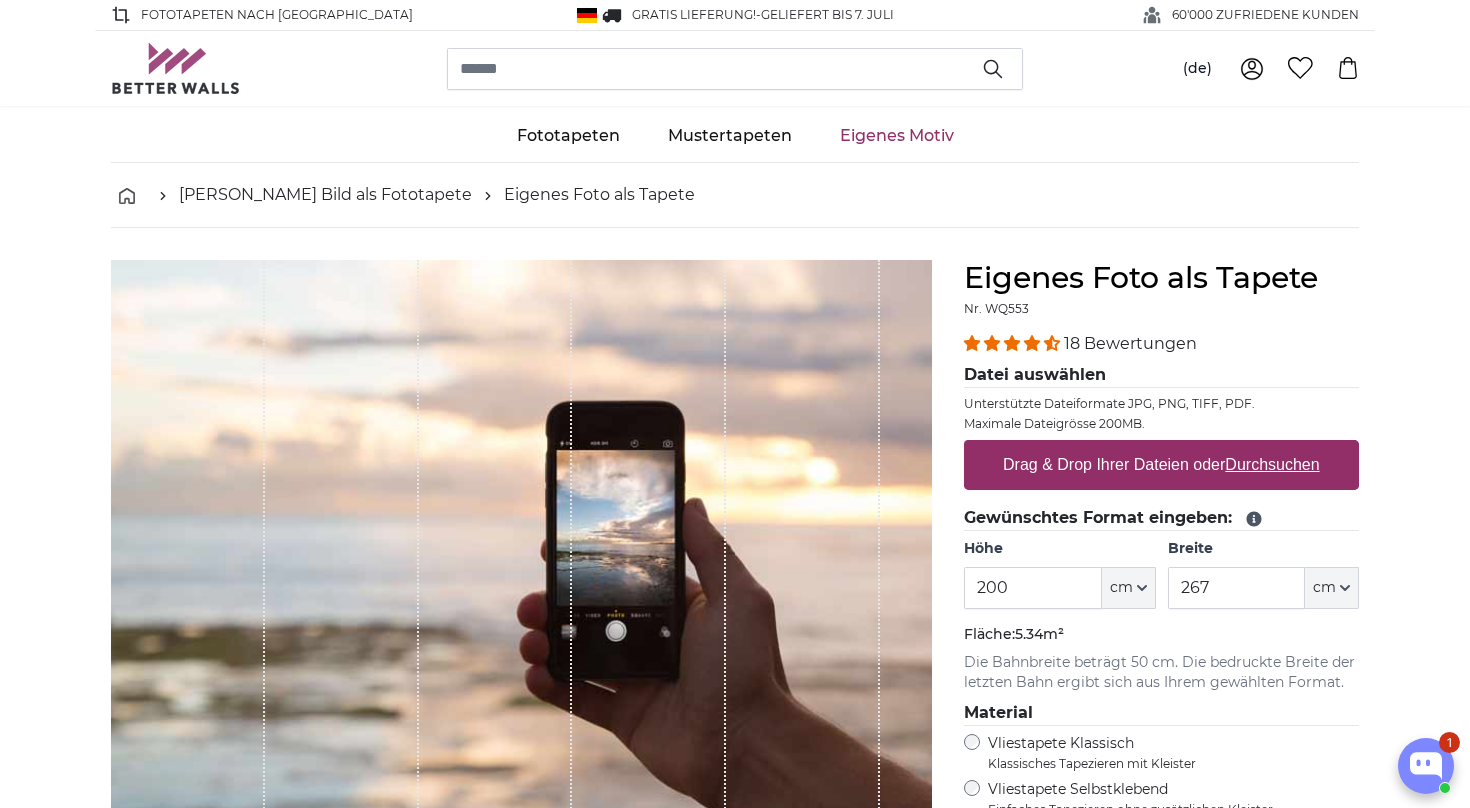 click 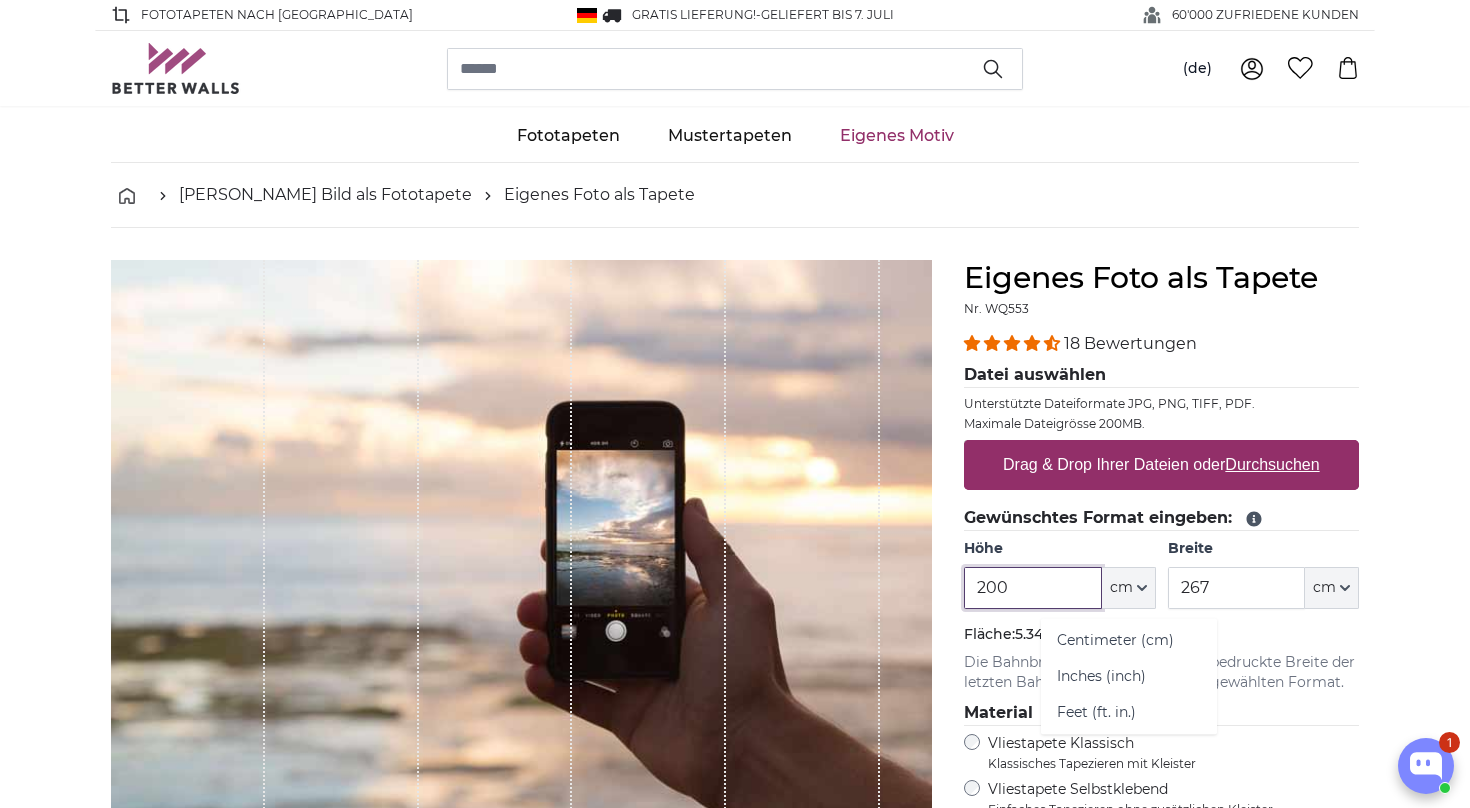 click on "200" at bounding box center [1032, 588] 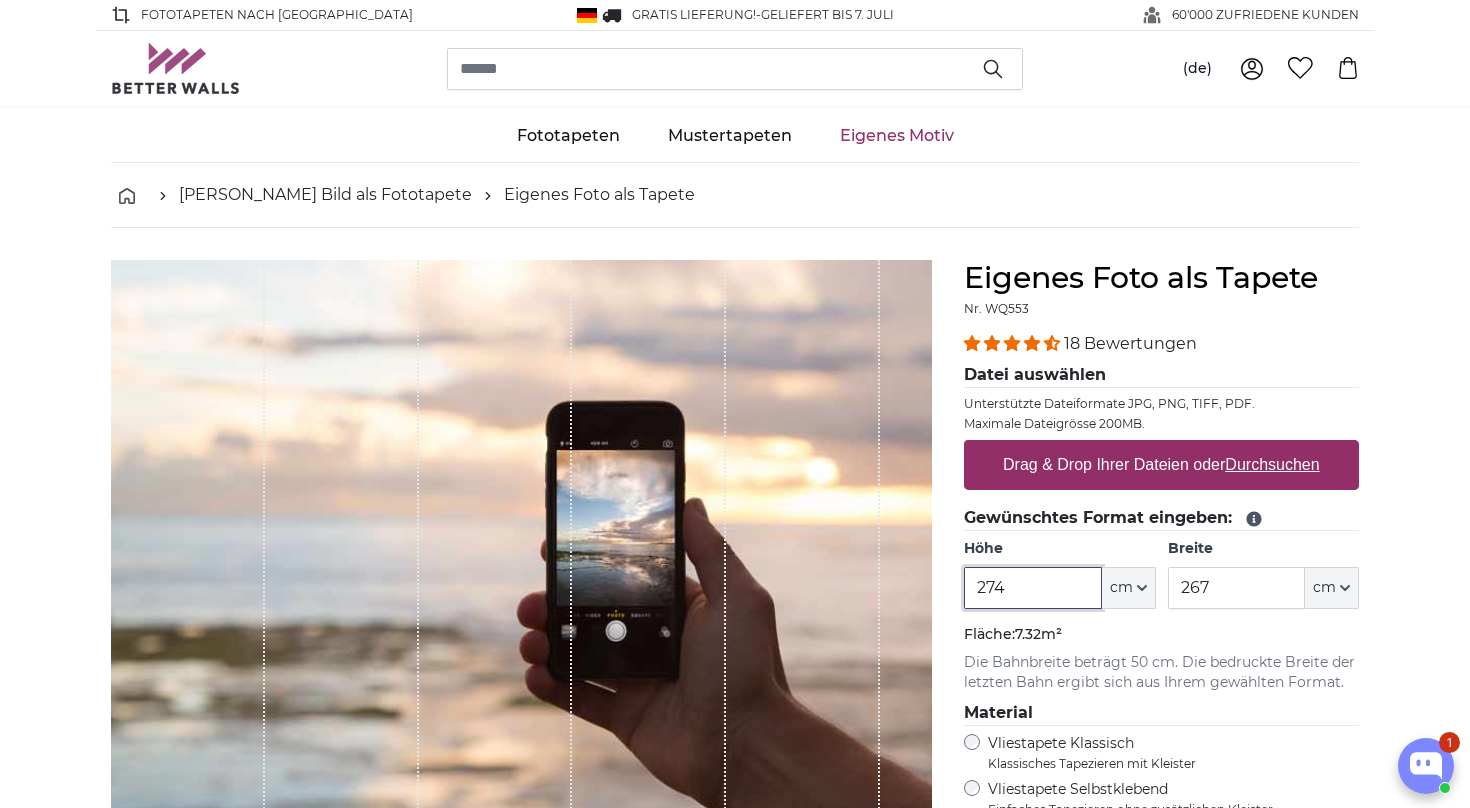 type on "274" 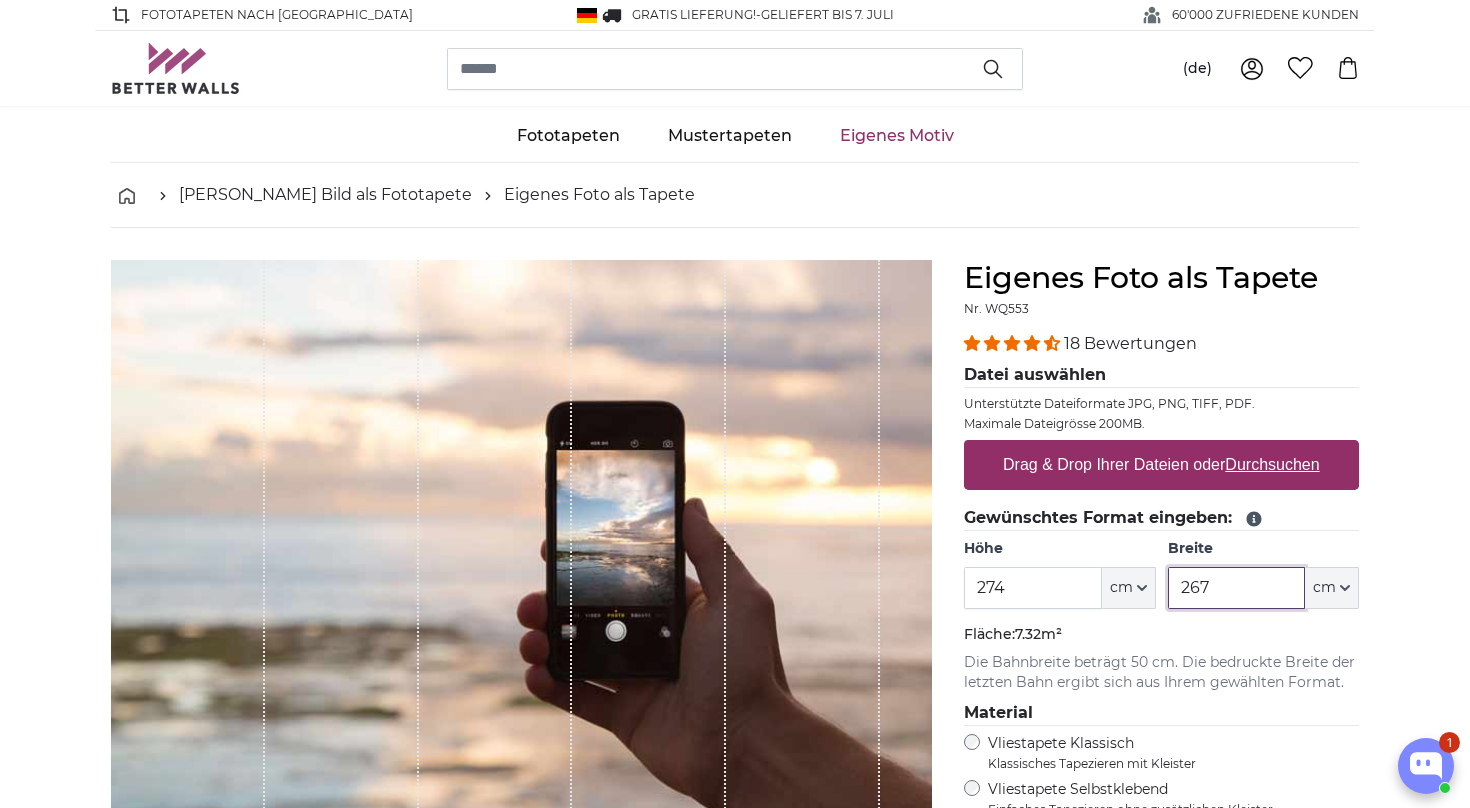 click on "267" at bounding box center (1236, 588) 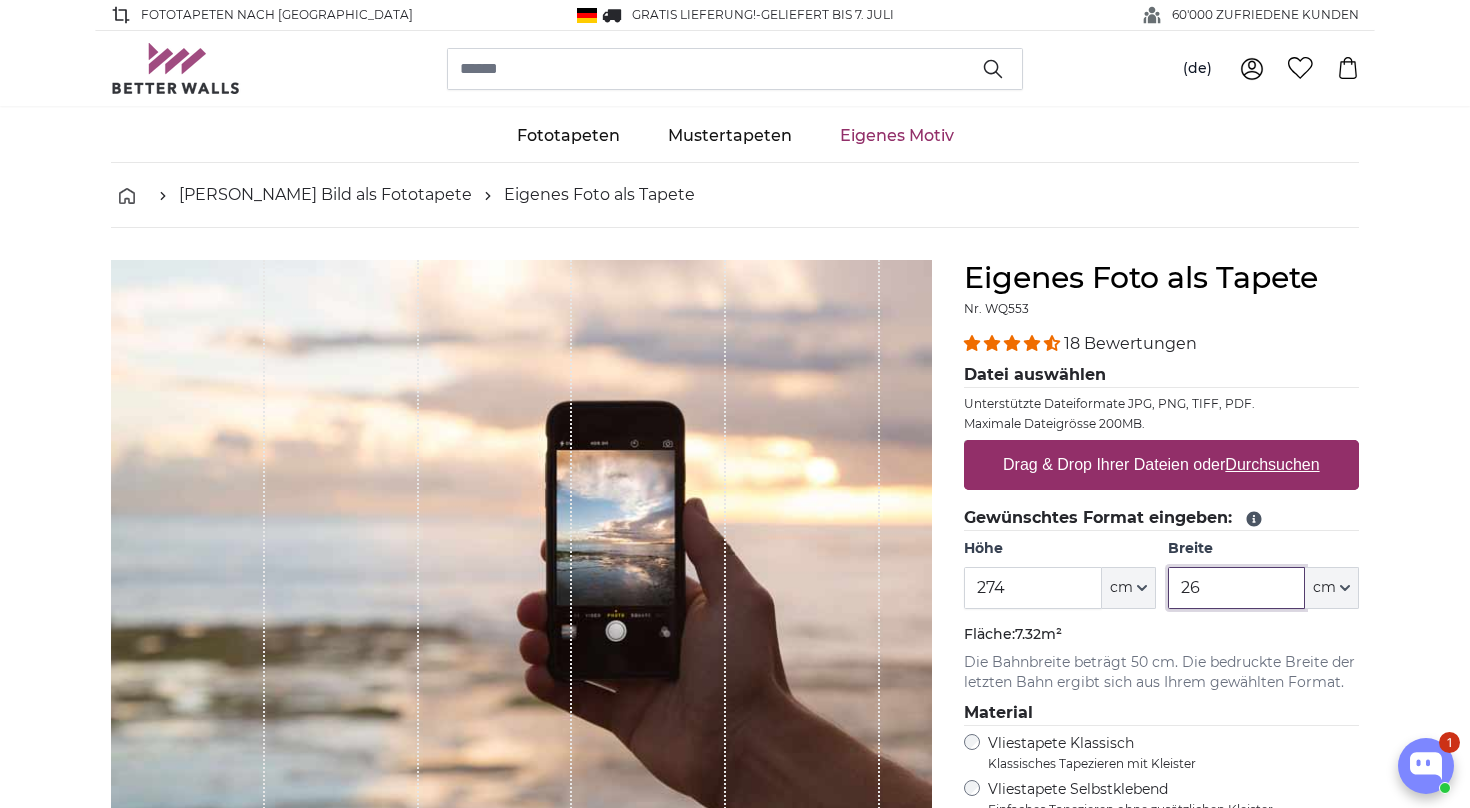 type on "2" 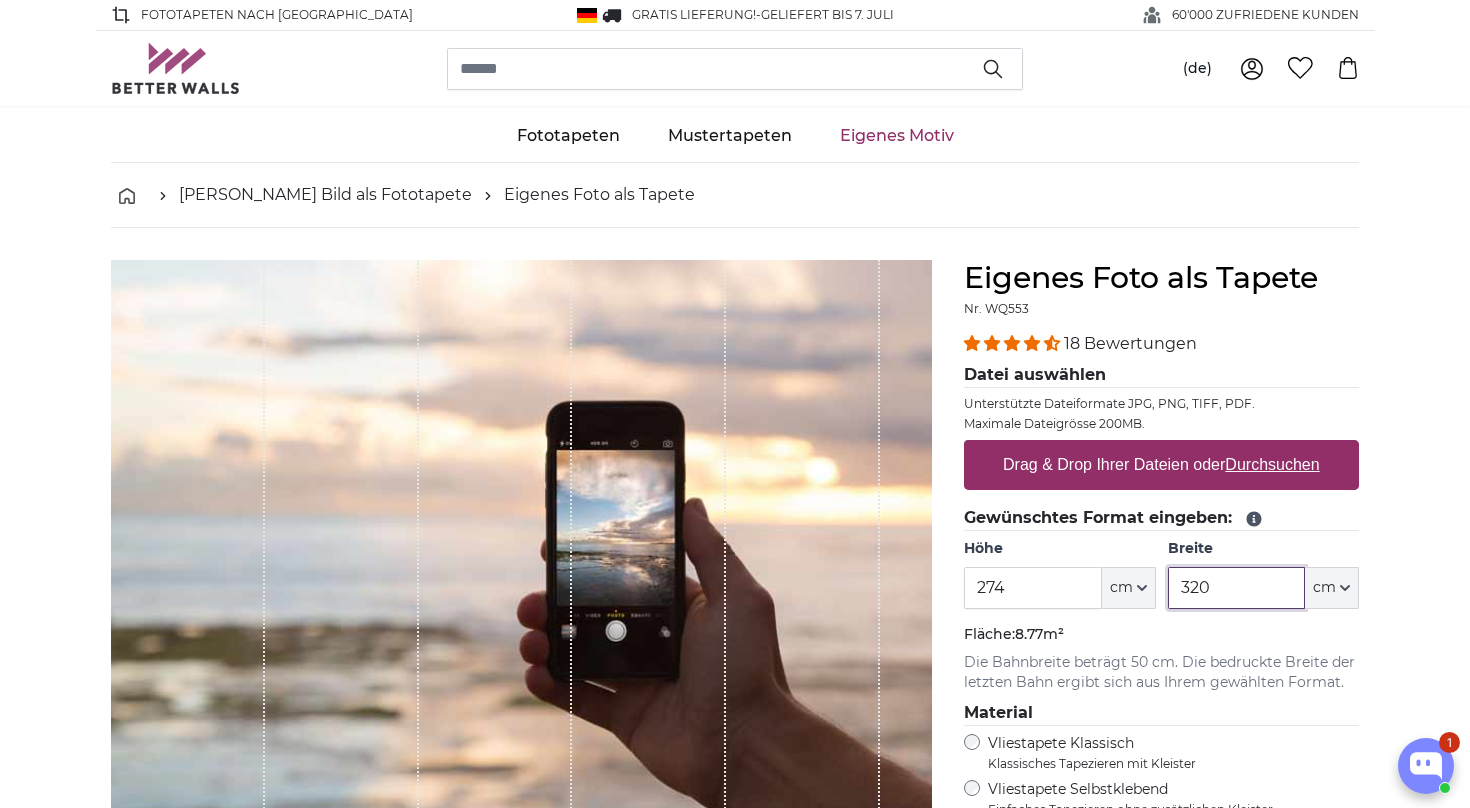 type on "320" 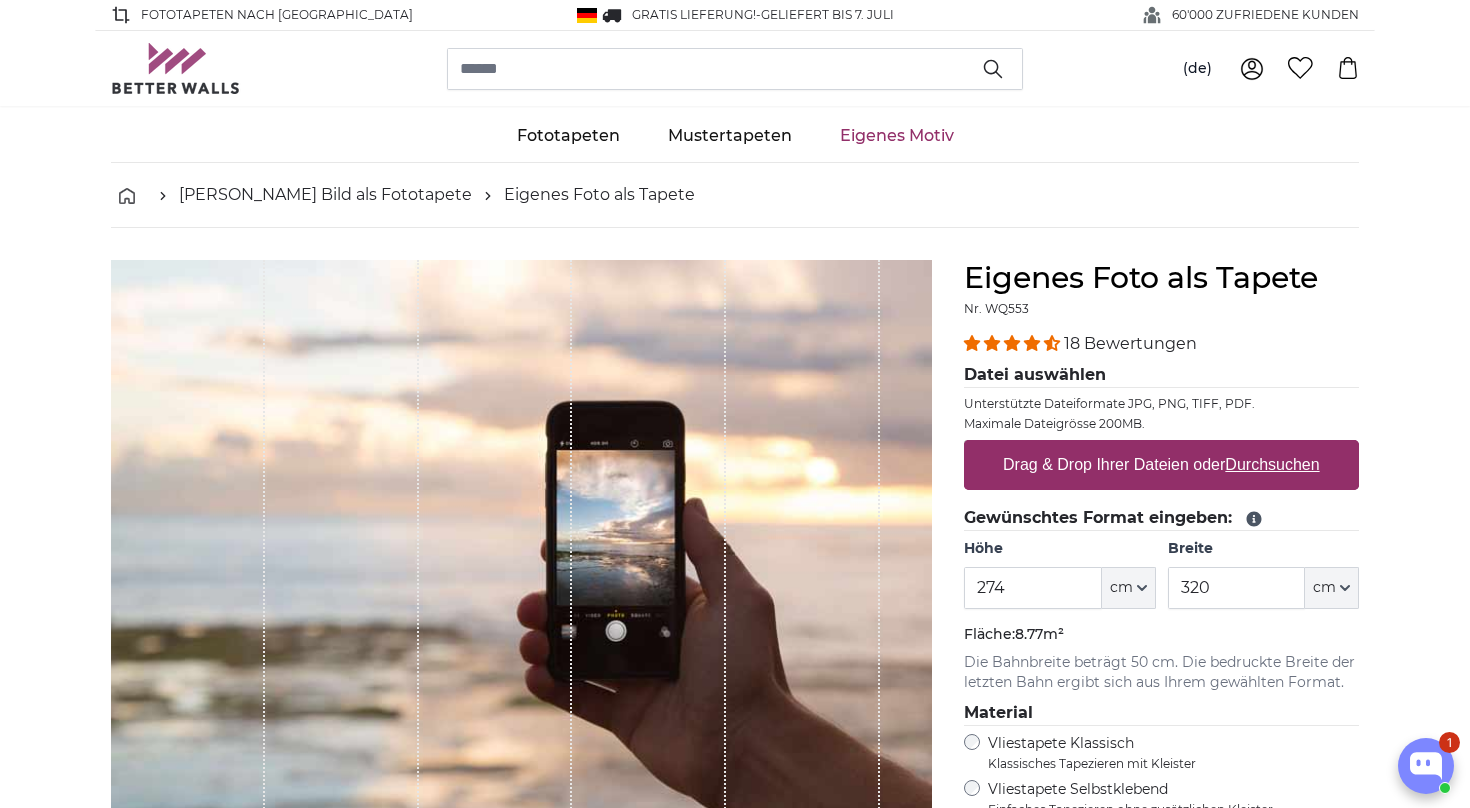 click on "Drag & Drop Ihrer Dateien oder  Durchsuchen" at bounding box center [1161, 465] 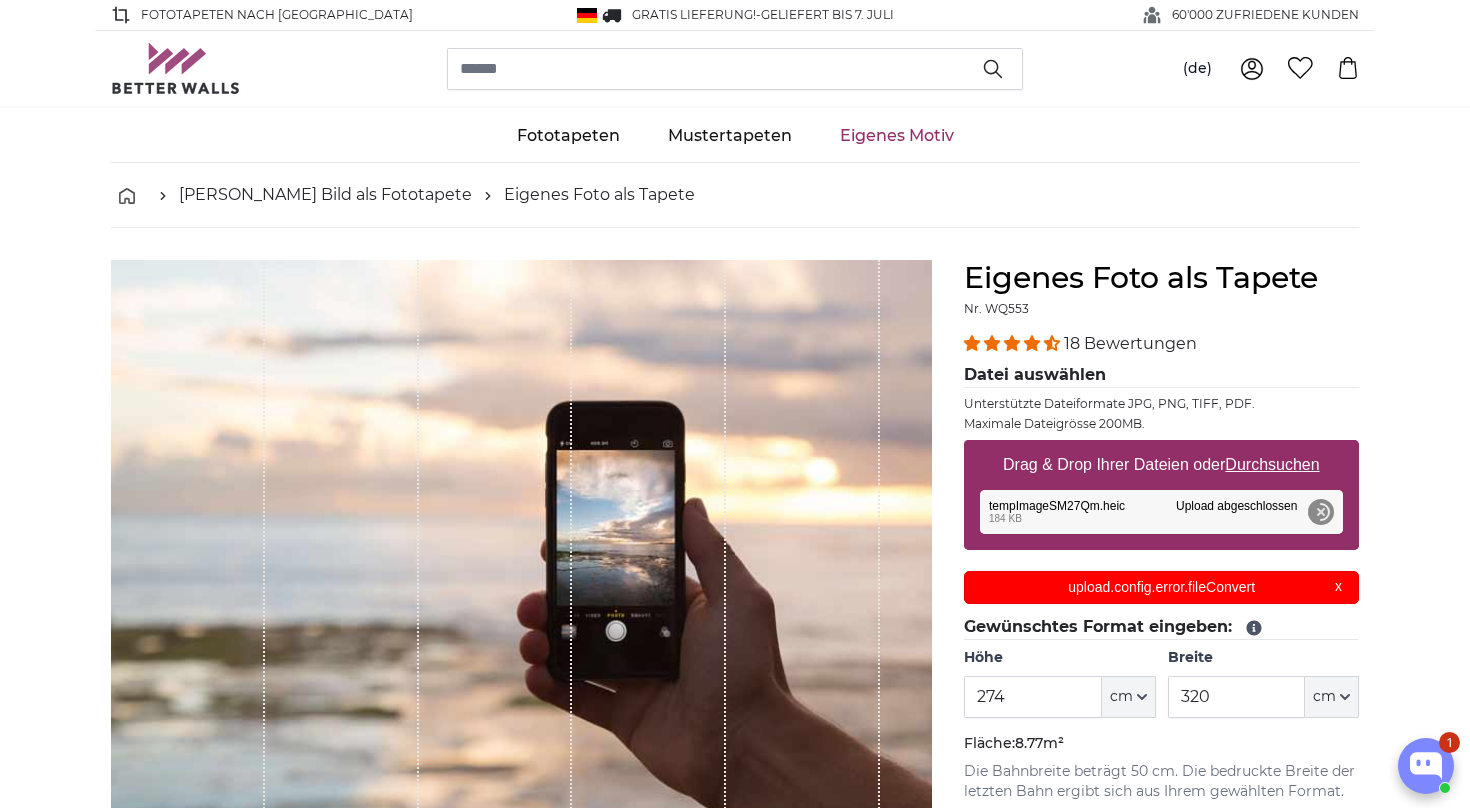 scroll, scrollTop: 0, scrollLeft: 0, axis: both 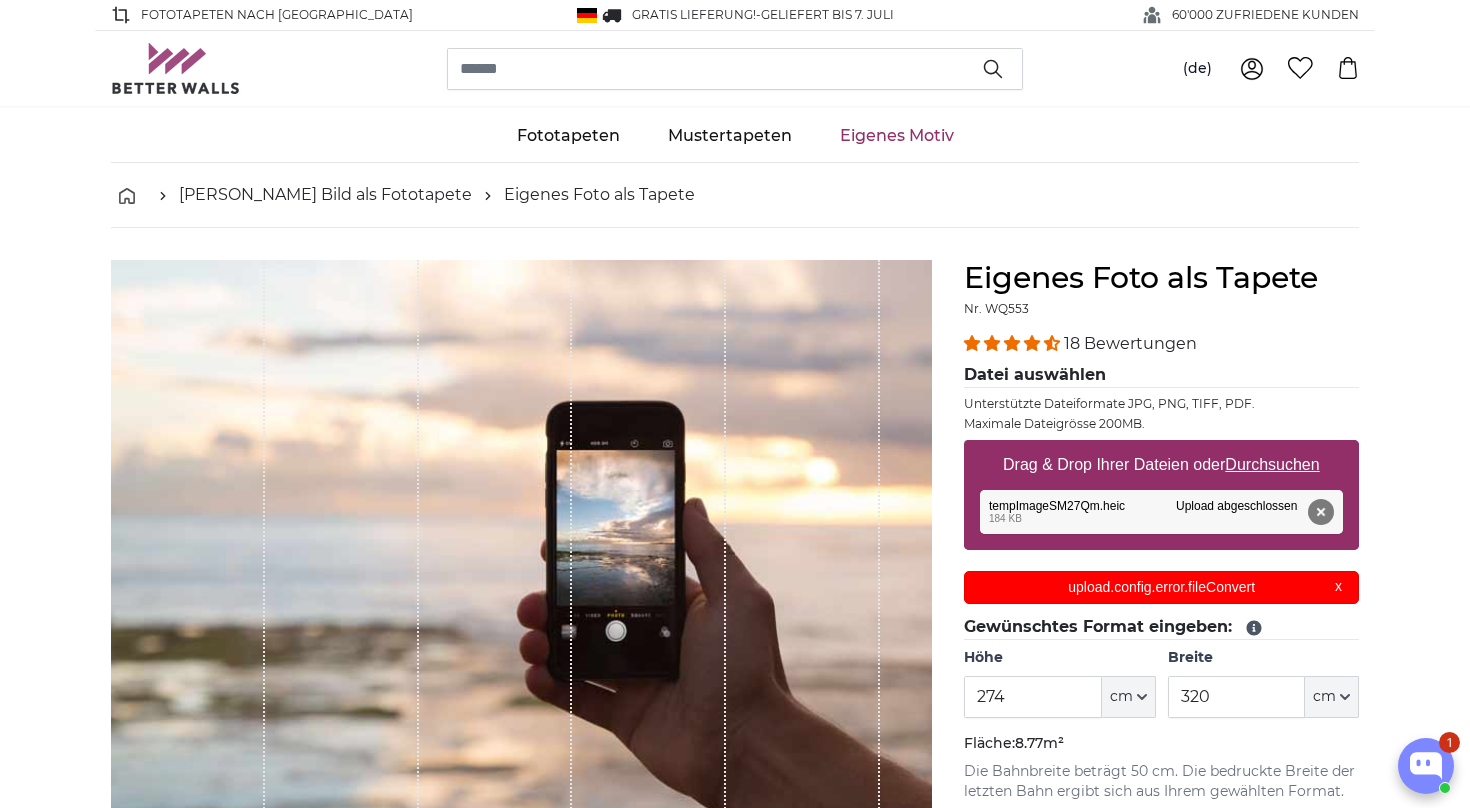 click on "upload.config.error.fileConvert" at bounding box center (1162, 587) 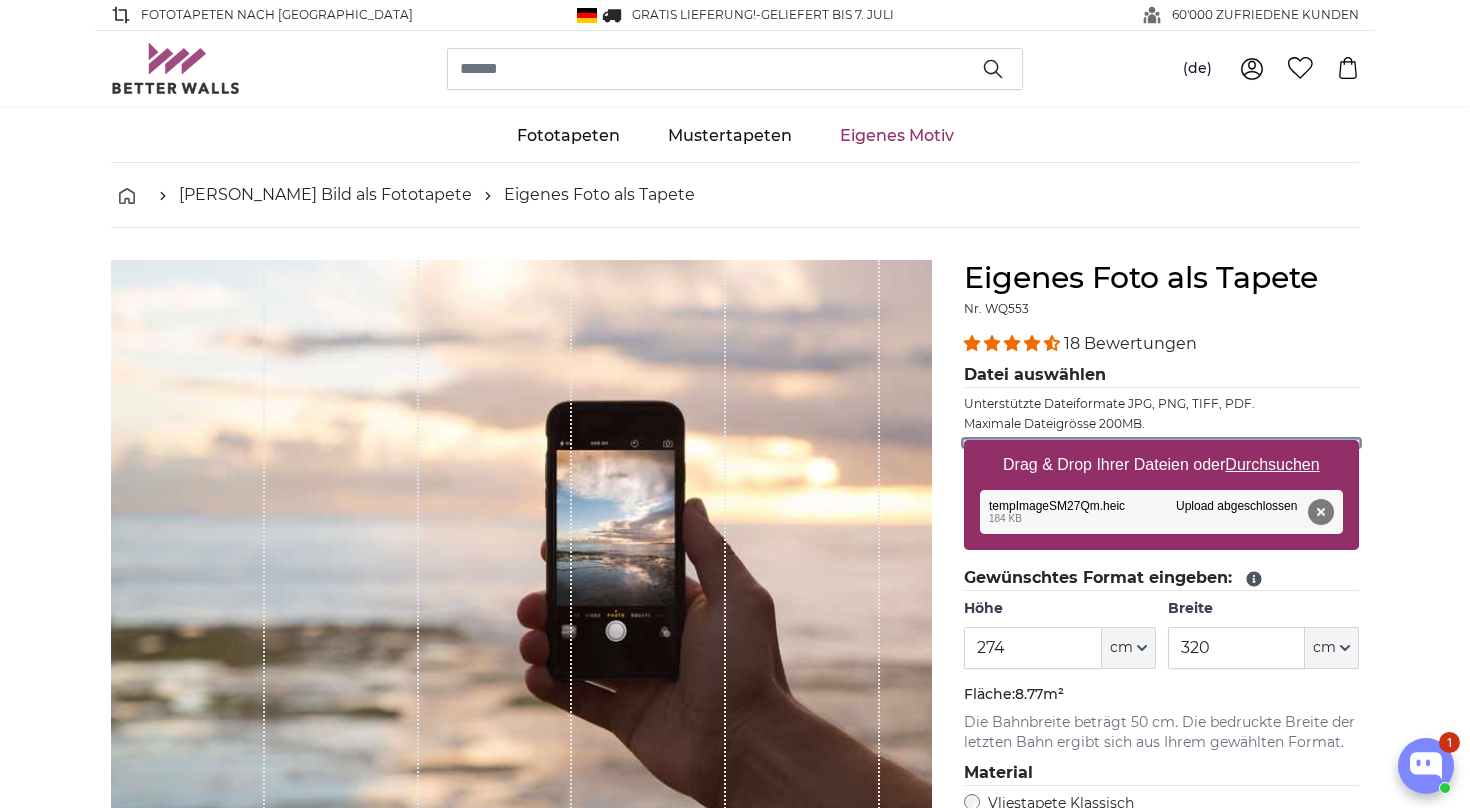 scroll, scrollTop: 0, scrollLeft: 0, axis: both 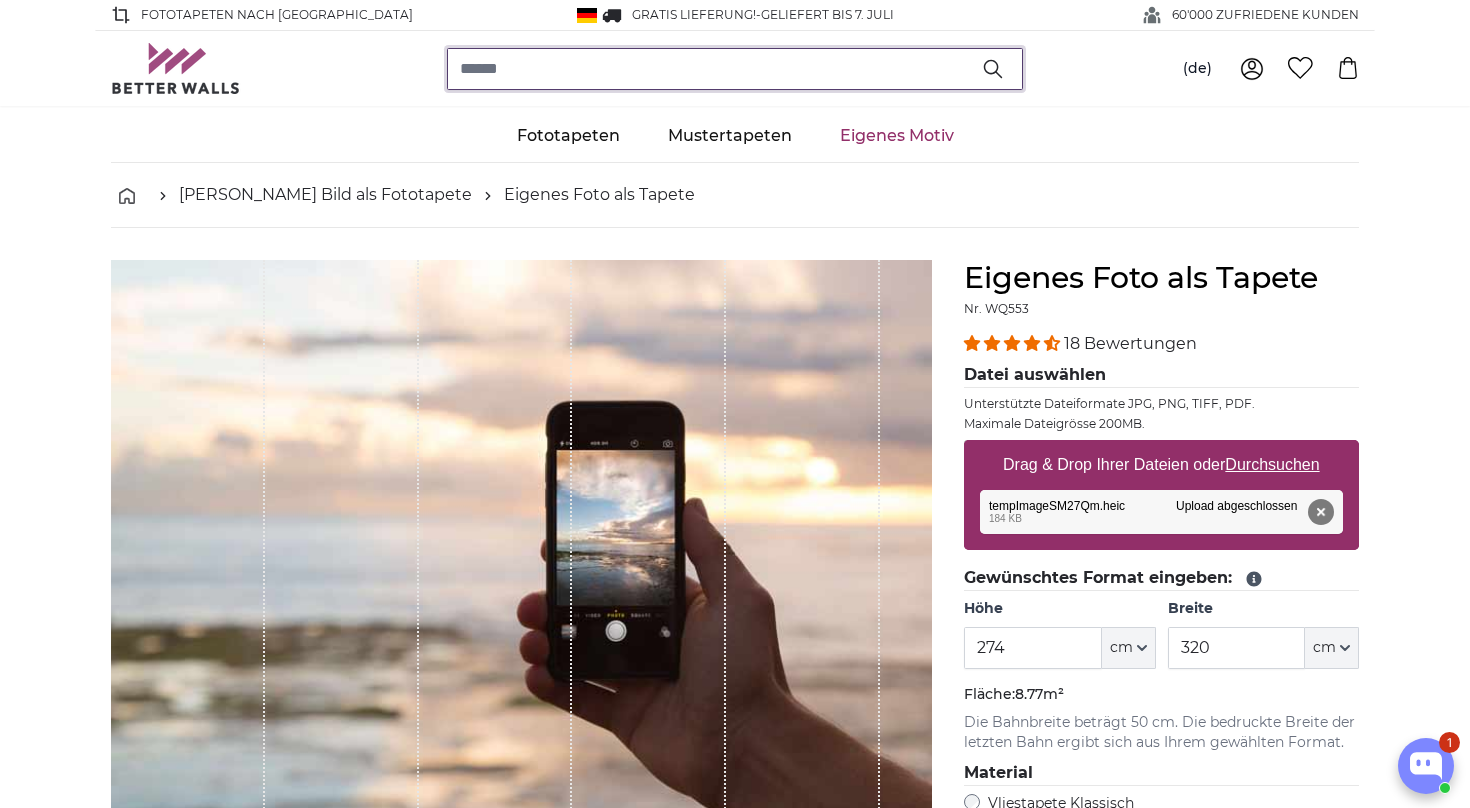 click at bounding box center [735, 69] 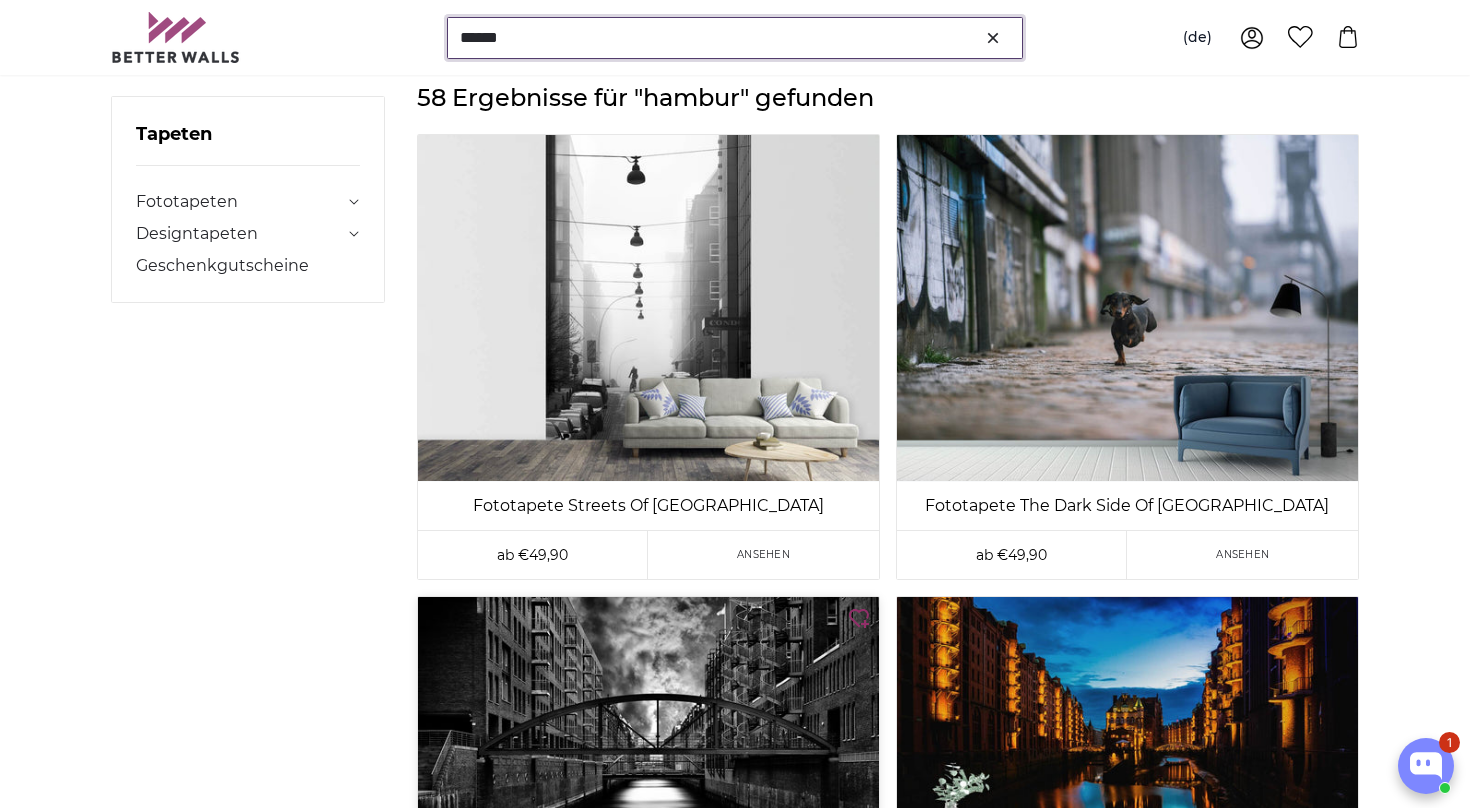 scroll, scrollTop: 180, scrollLeft: 0, axis: vertical 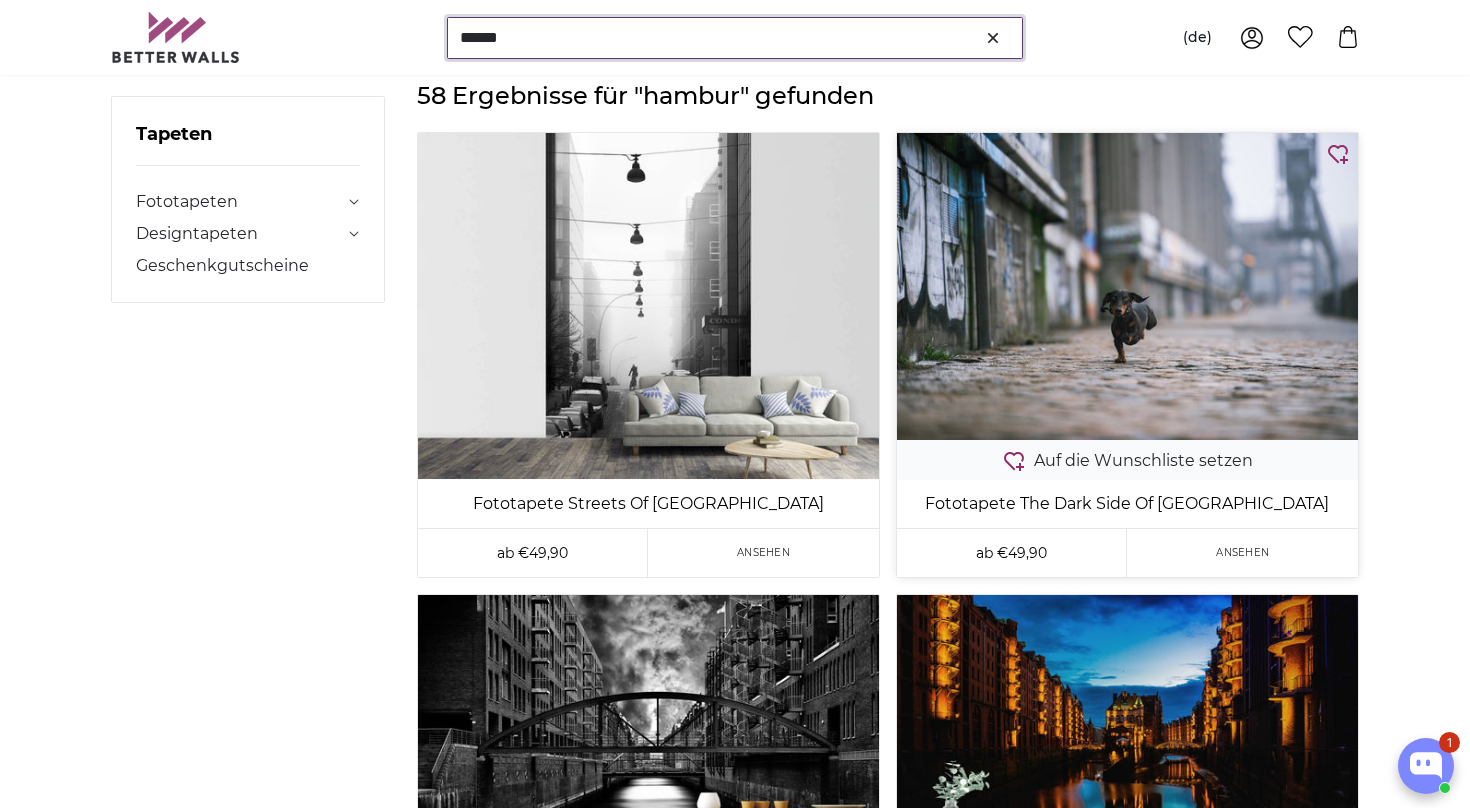 type on "******" 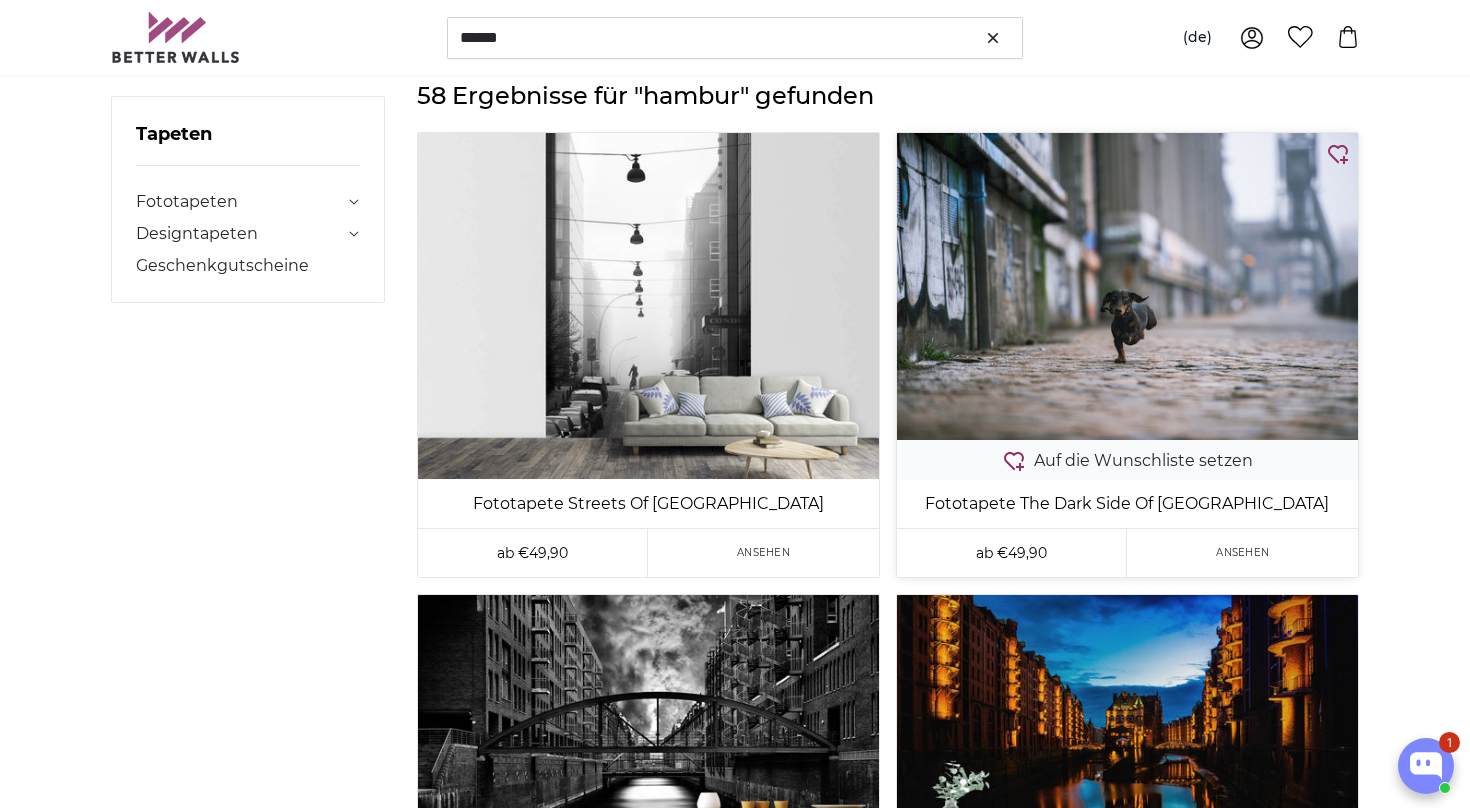click at bounding box center (1127, 286) 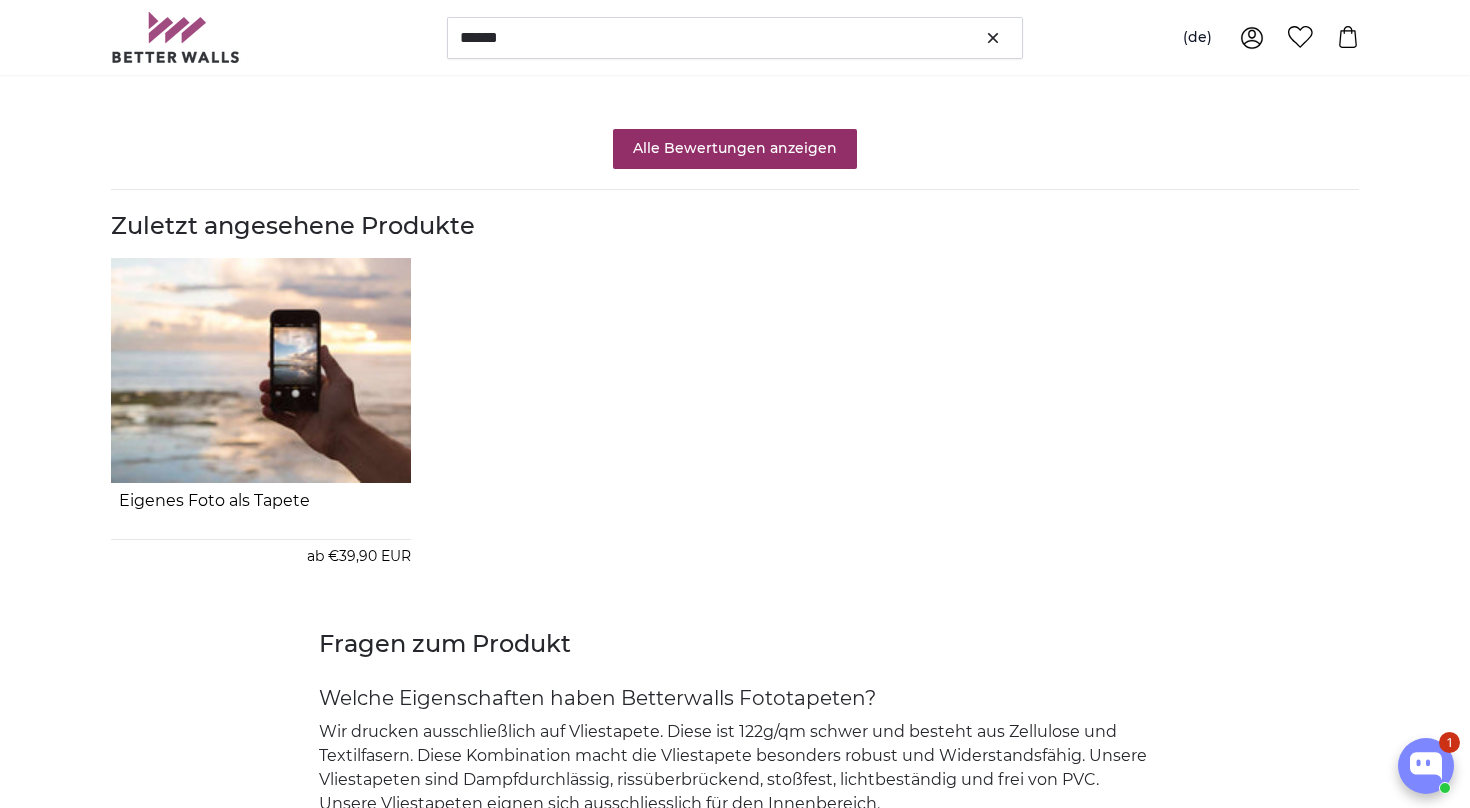 scroll, scrollTop: 2144, scrollLeft: 0, axis: vertical 